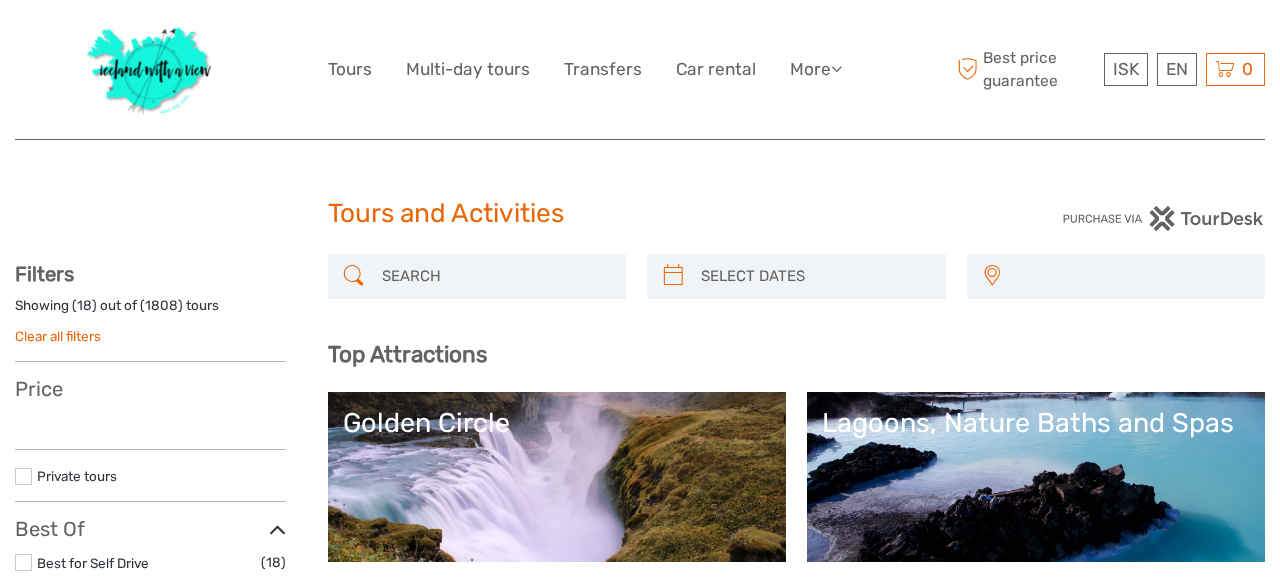select 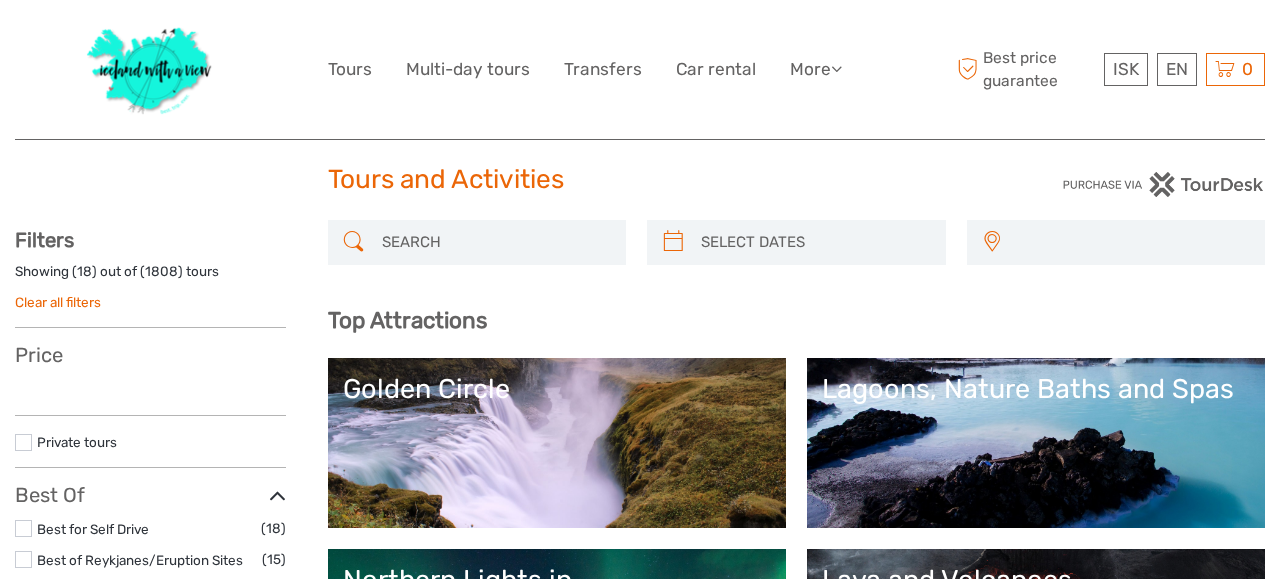 scroll, scrollTop: 198, scrollLeft: 0, axis: vertical 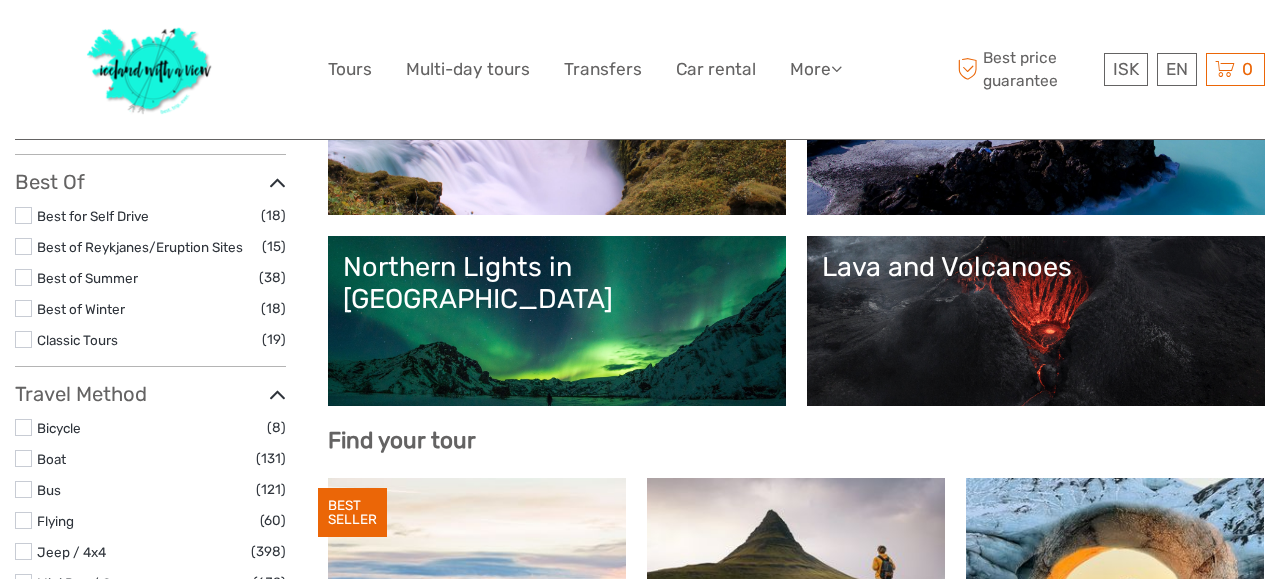 select 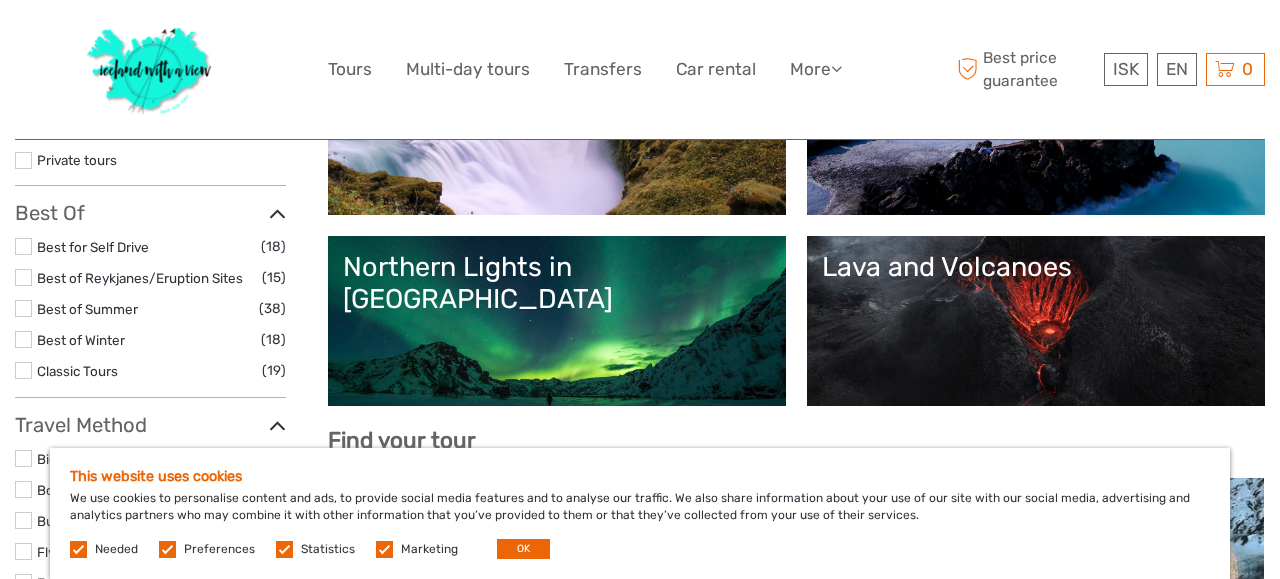click on "Lagoons, Nature Baths and Spas" at bounding box center [1036, 76] 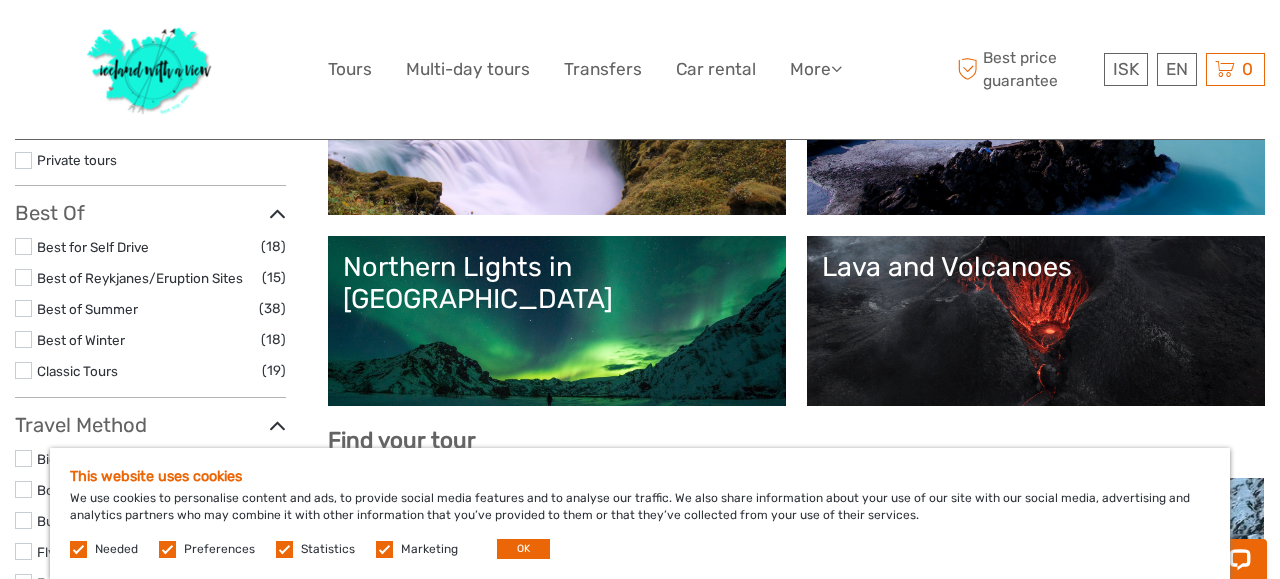 scroll, scrollTop: 0, scrollLeft: 0, axis: both 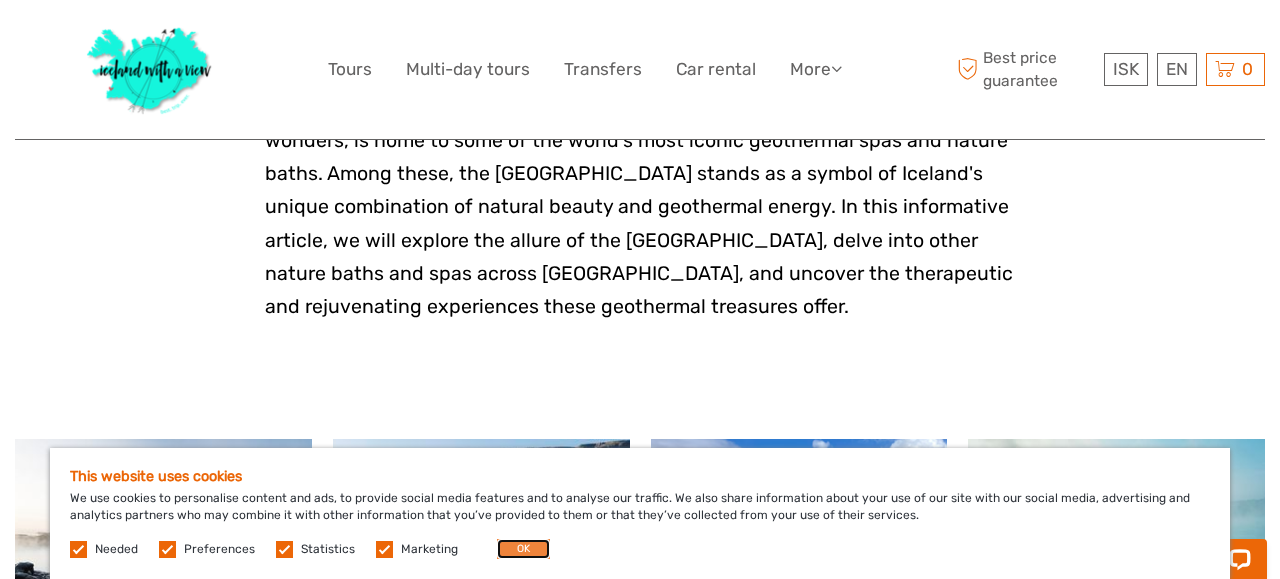 click on "OK" at bounding box center [523, 549] 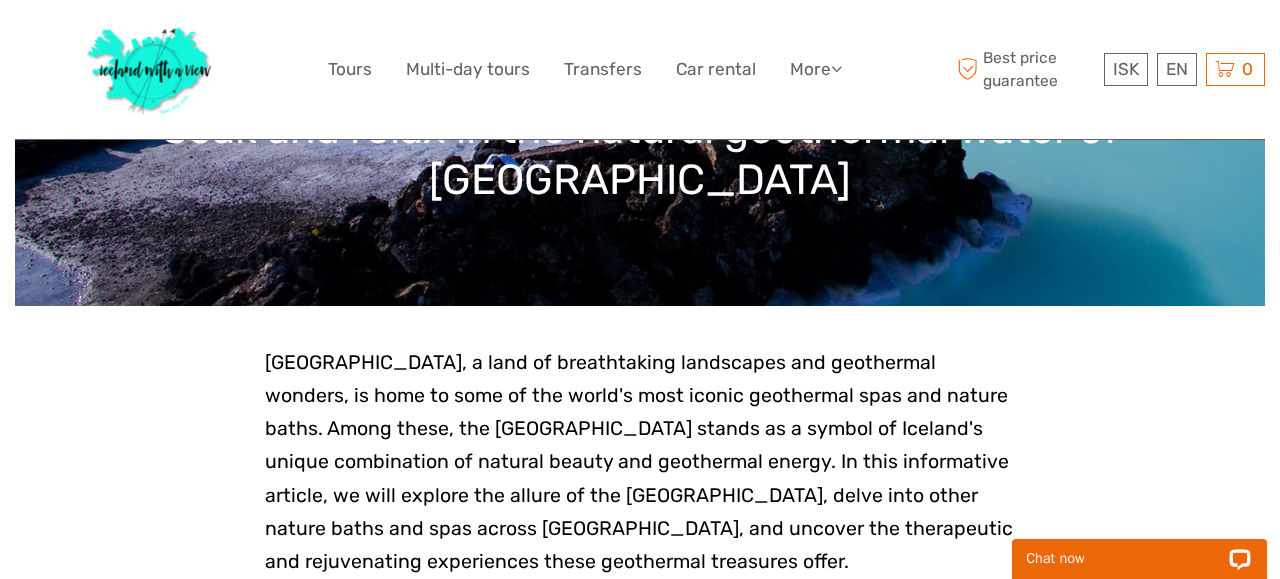 scroll, scrollTop: 0, scrollLeft: 0, axis: both 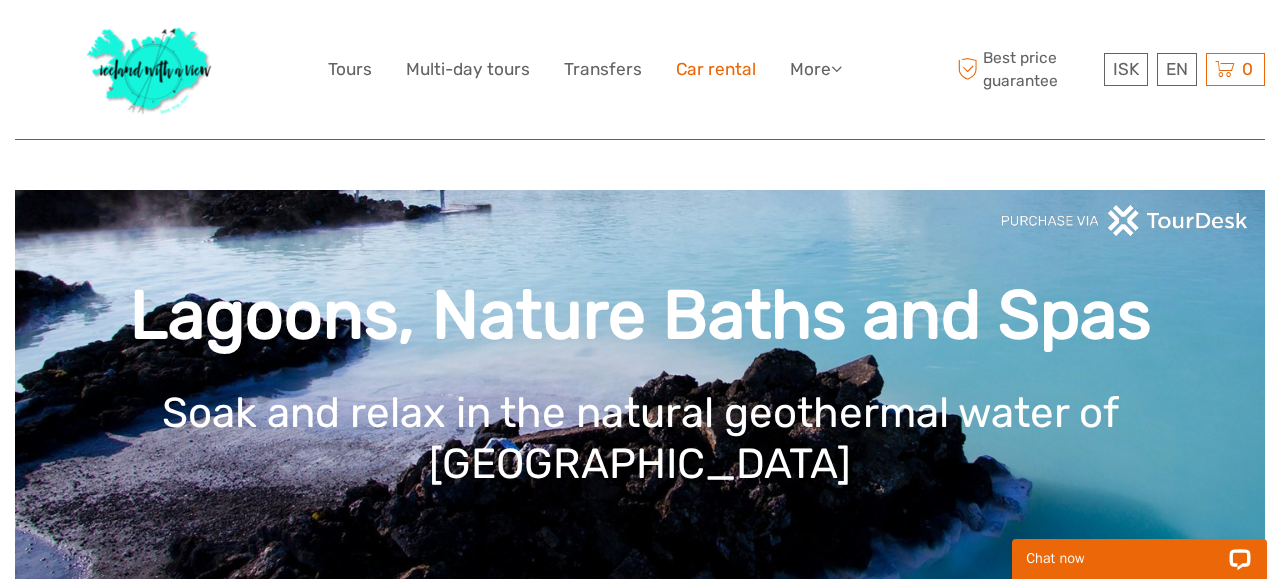 click on "Car rental" at bounding box center (716, 69) 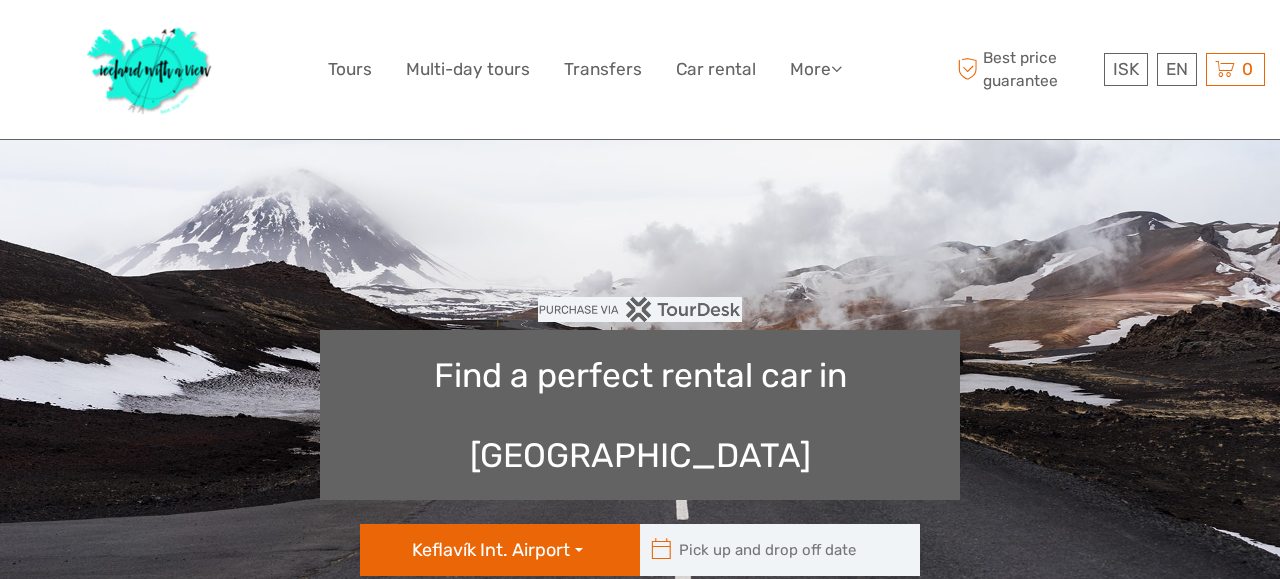 scroll, scrollTop: 0, scrollLeft: 0, axis: both 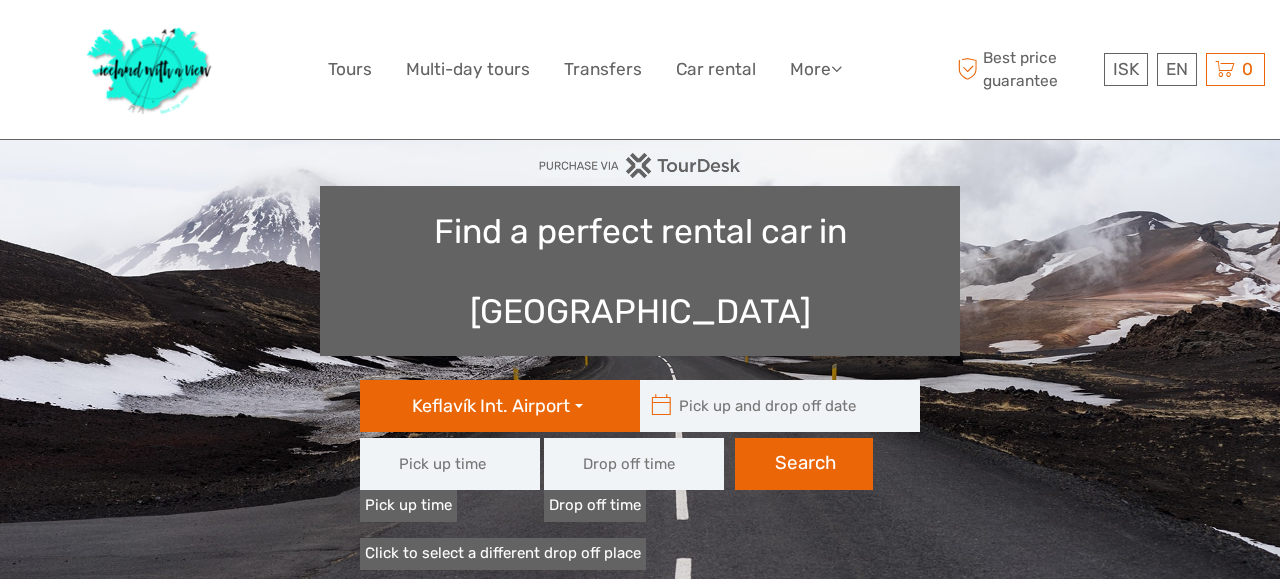 type 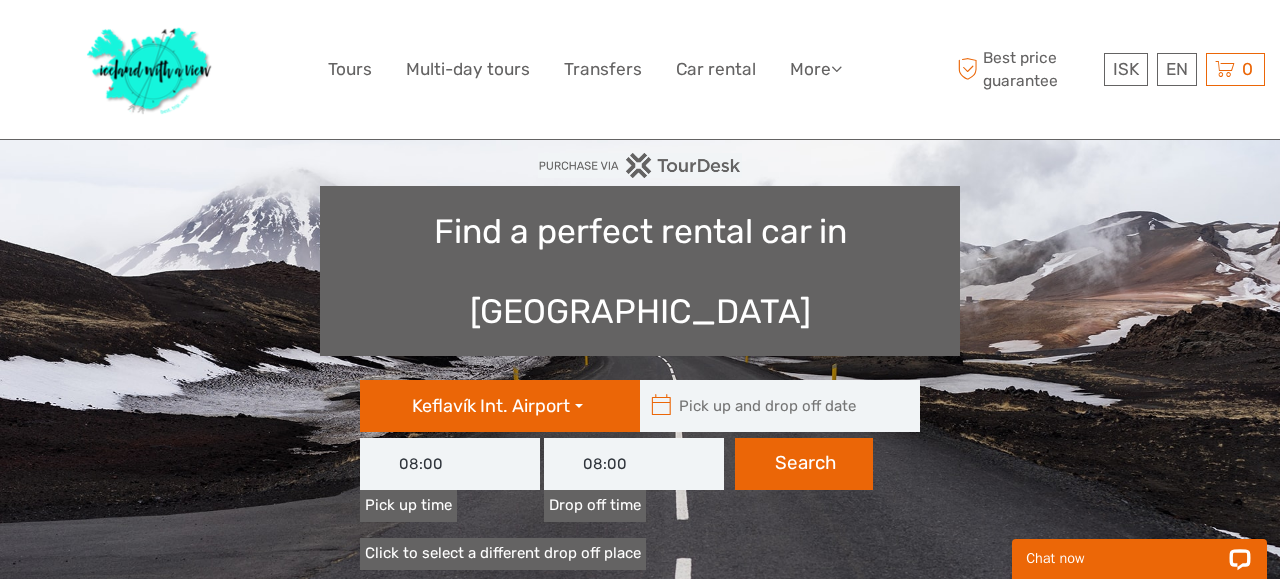 scroll, scrollTop: 0, scrollLeft: 0, axis: both 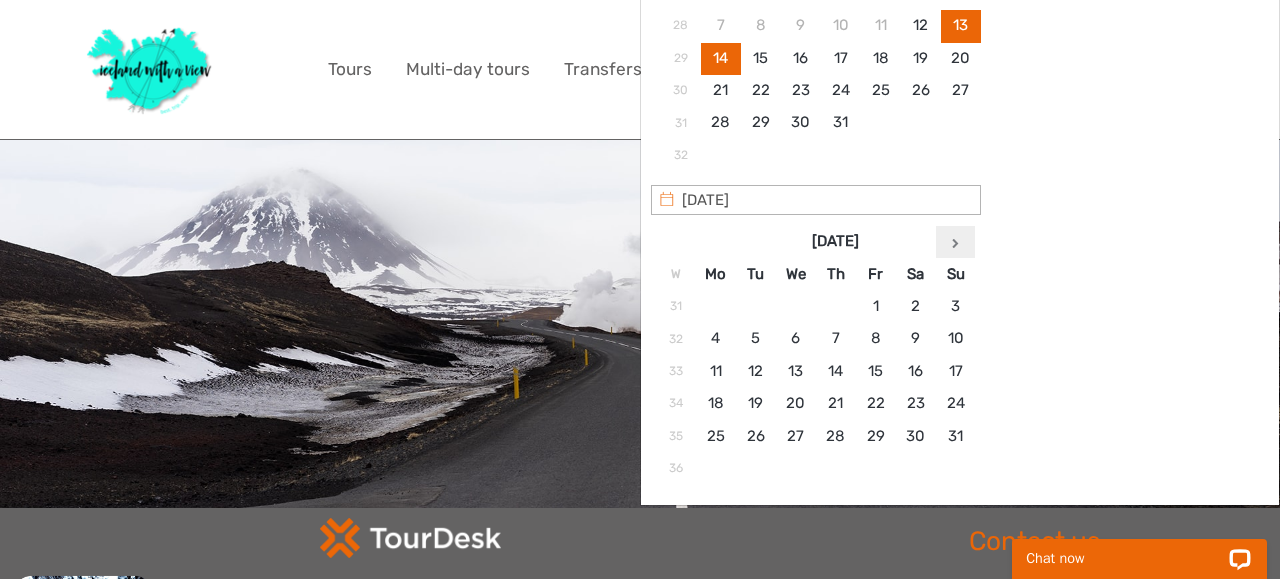 click at bounding box center (956, 242) 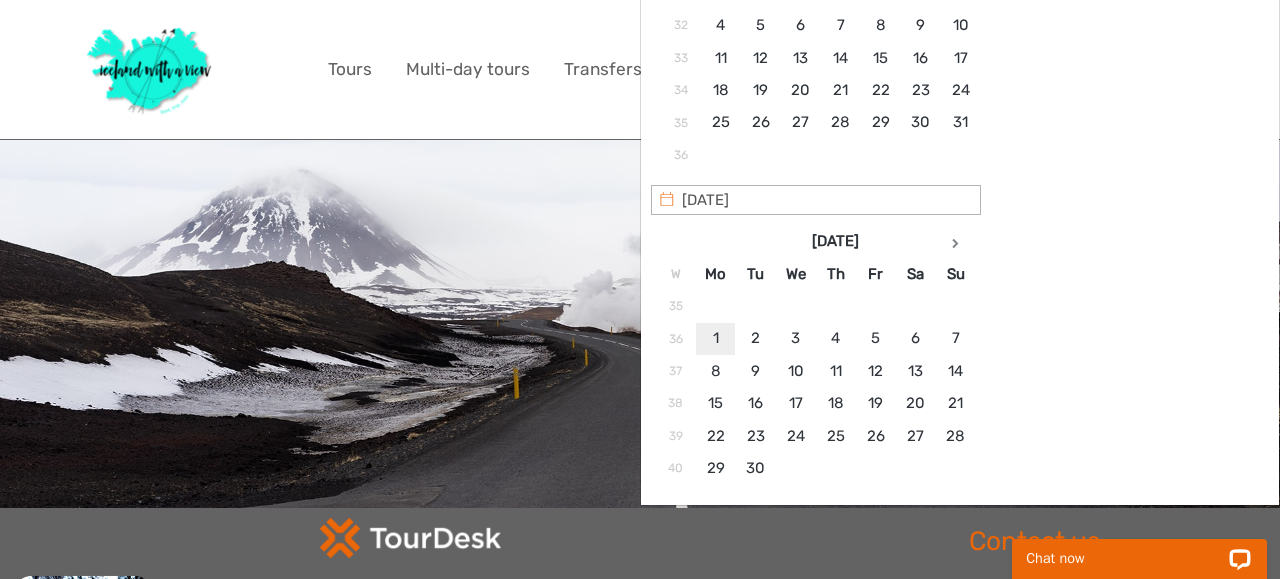 type on "[DATE]" 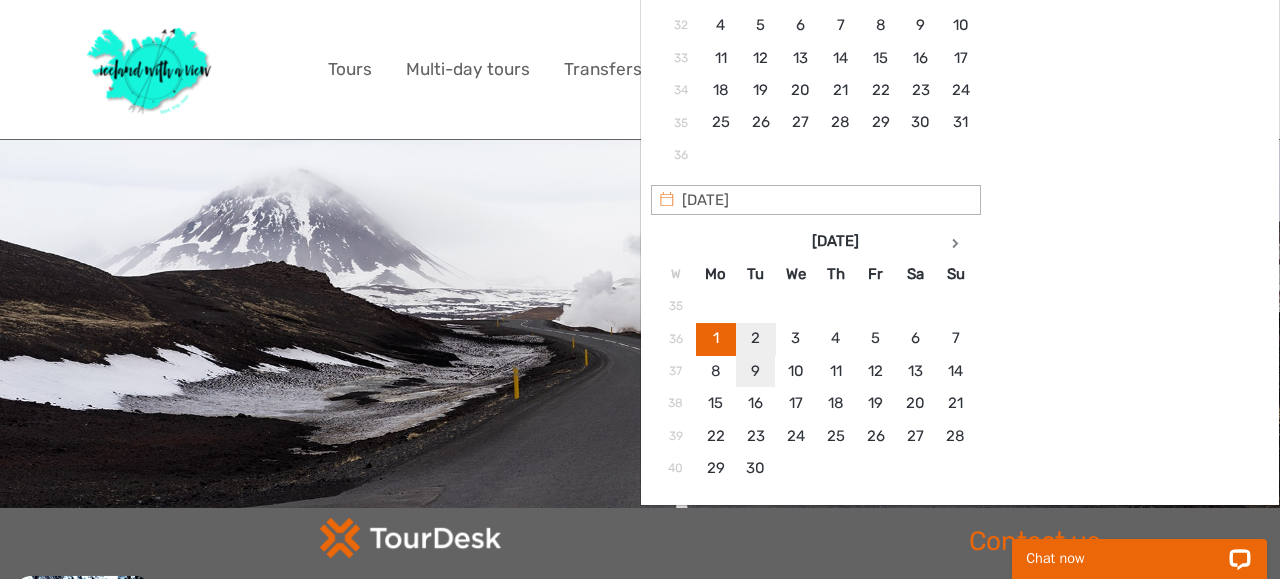 type on "[DATE]" 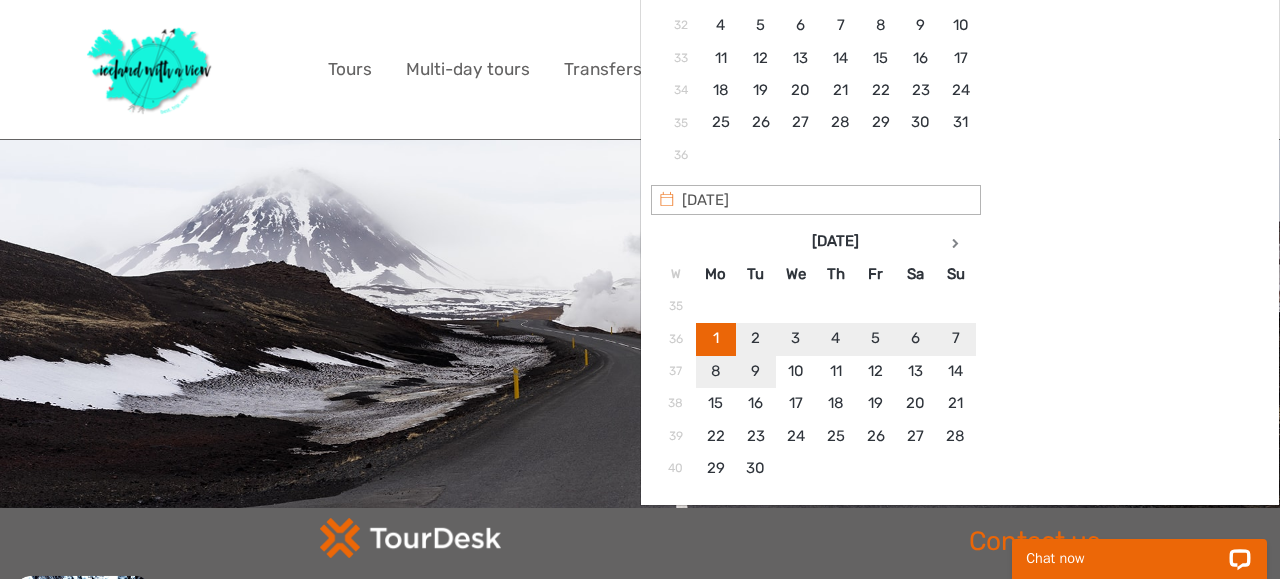 type on "[DATE]  -  [DATE]" 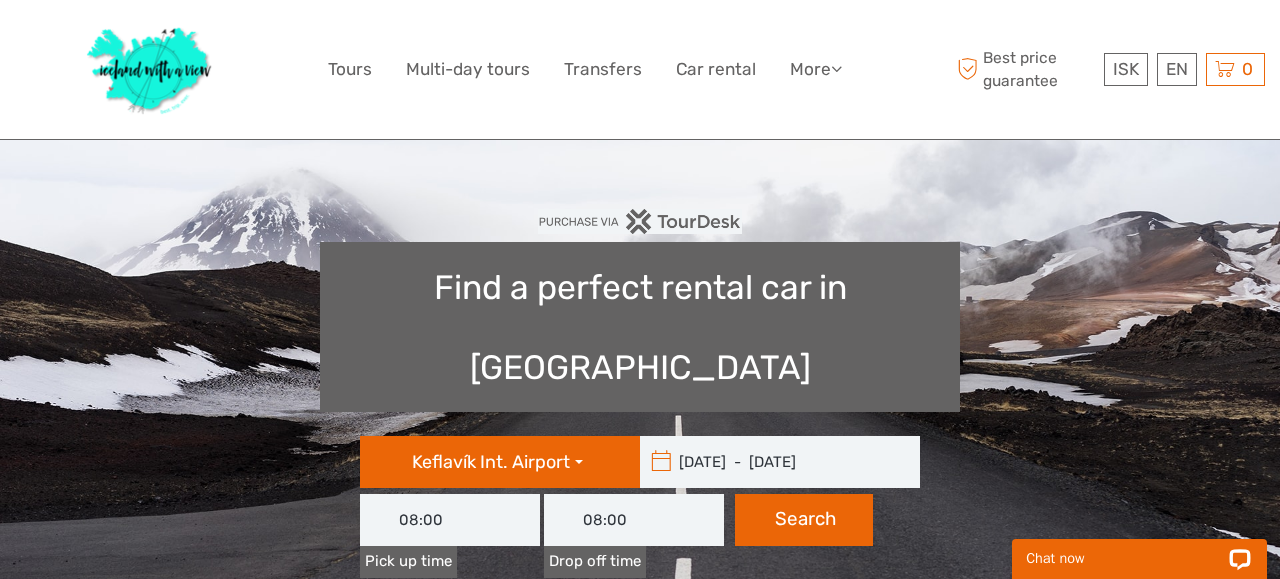 scroll, scrollTop: 131, scrollLeft: 0, axis: vertical 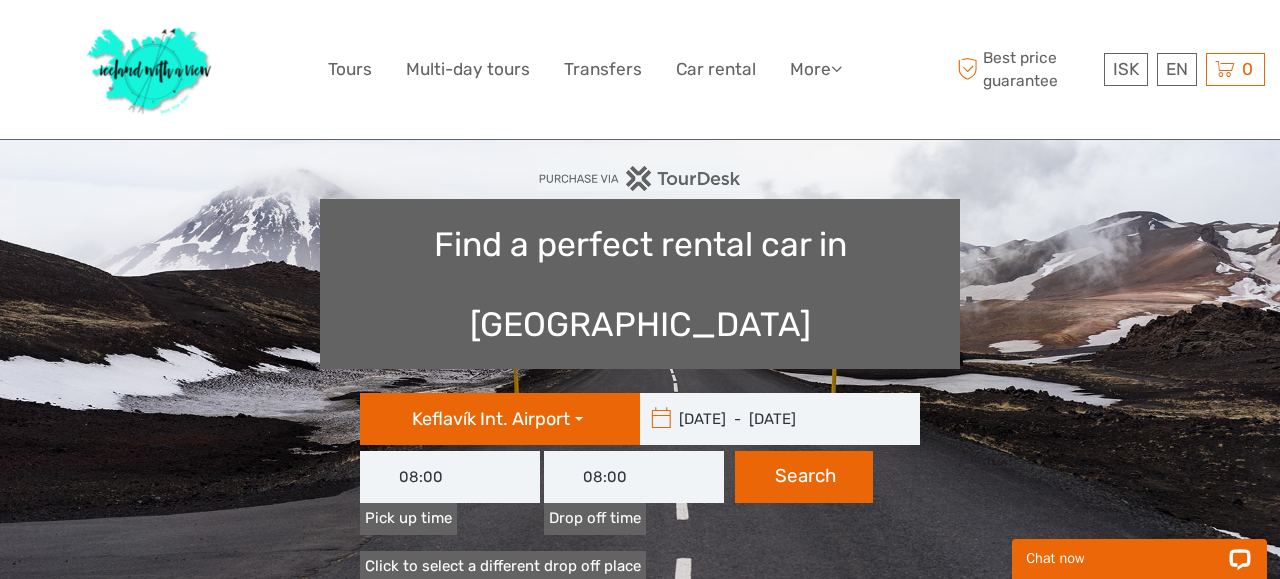 click on "08:00" at bounding box center (450, 477) 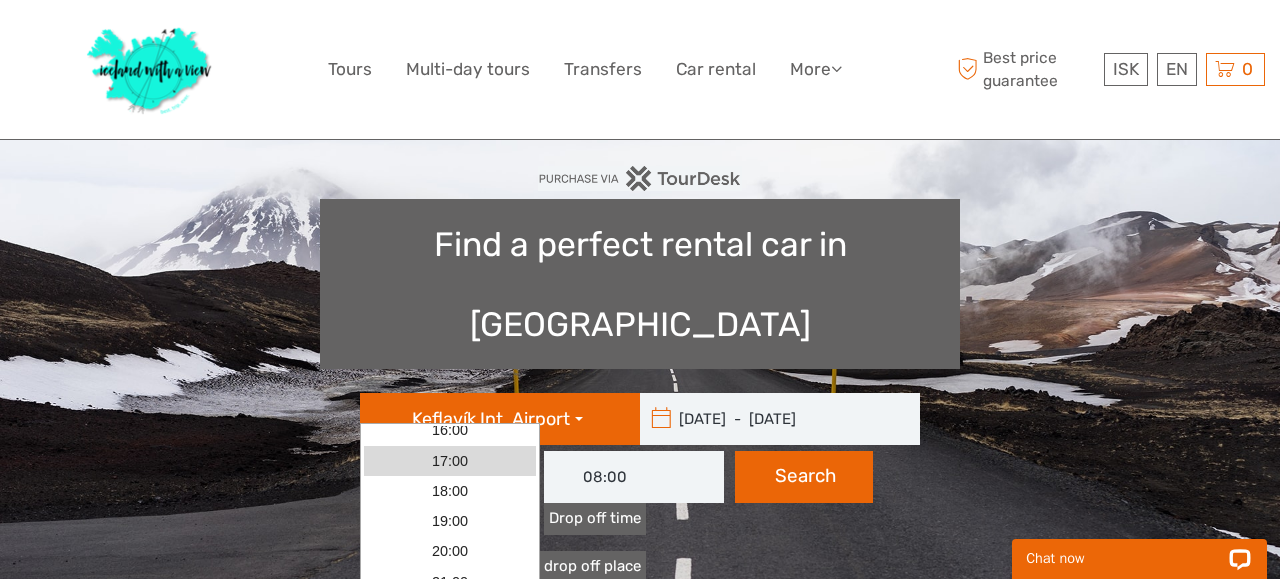 scroll, scrollTop: 310, scrollLeft: 0, axis: vertical 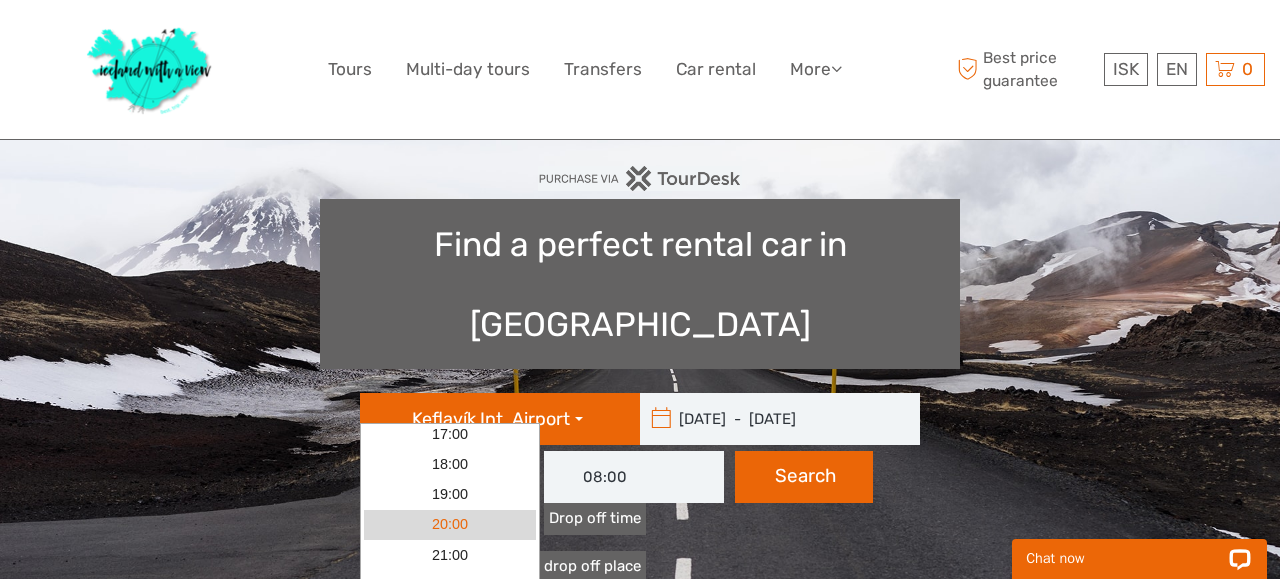 click on "20:00" at bounding box center (450, 525) 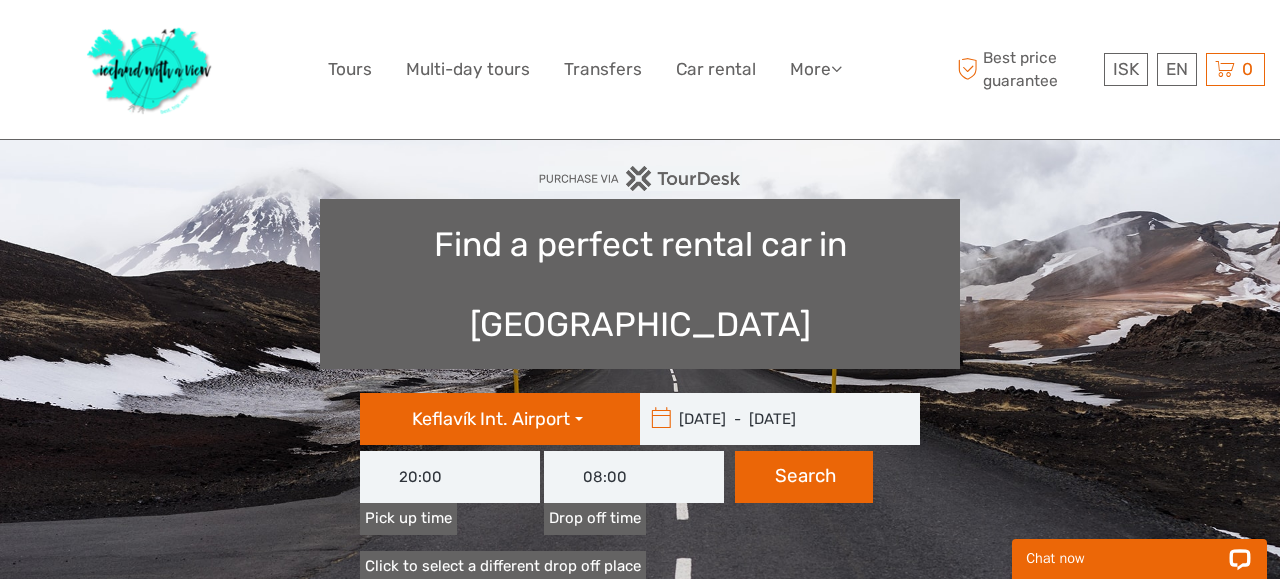 click on "08:00" at bounding box center [634, 477] 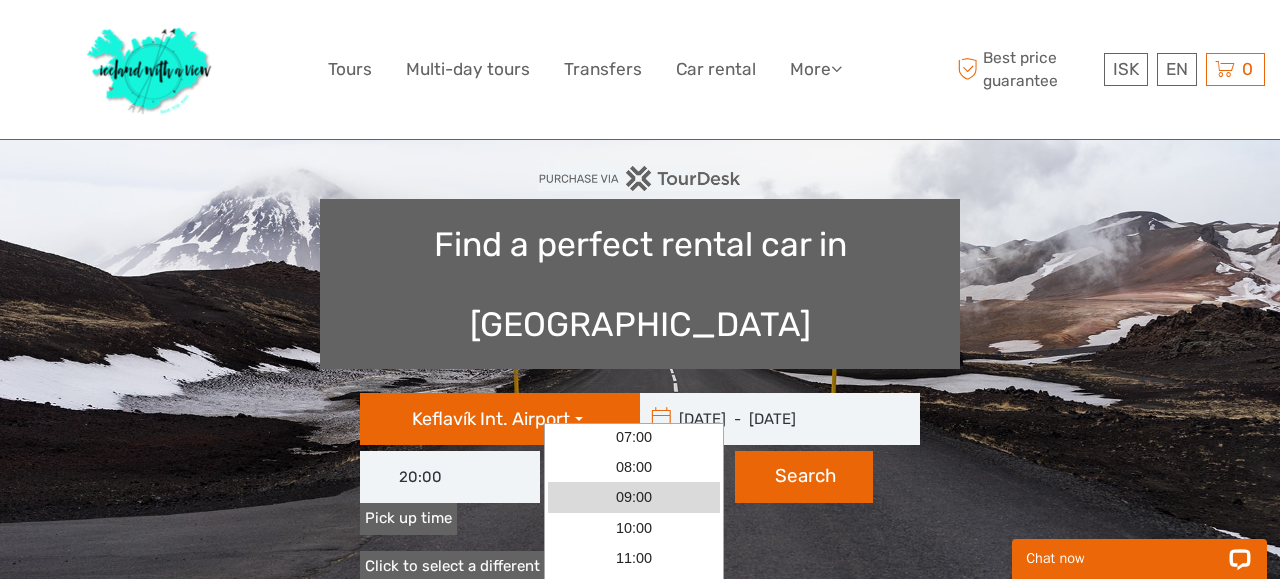 scroll, scrollTop: 0, scrollLeft: 0, axis: both 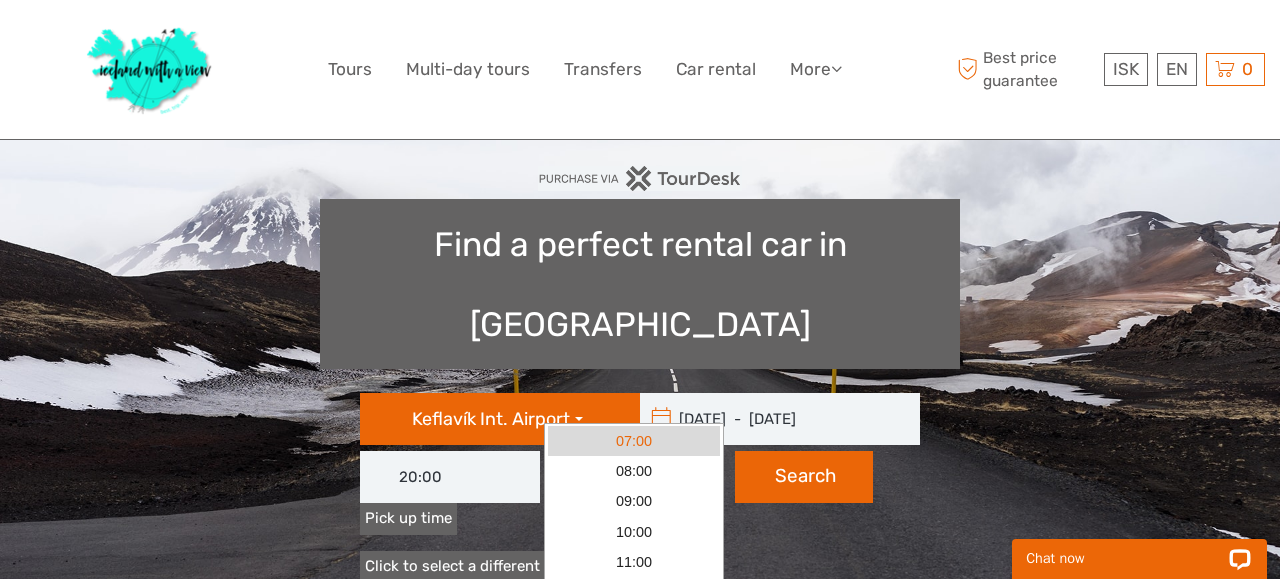 click on "07:00" at bounding box center [634, 441] 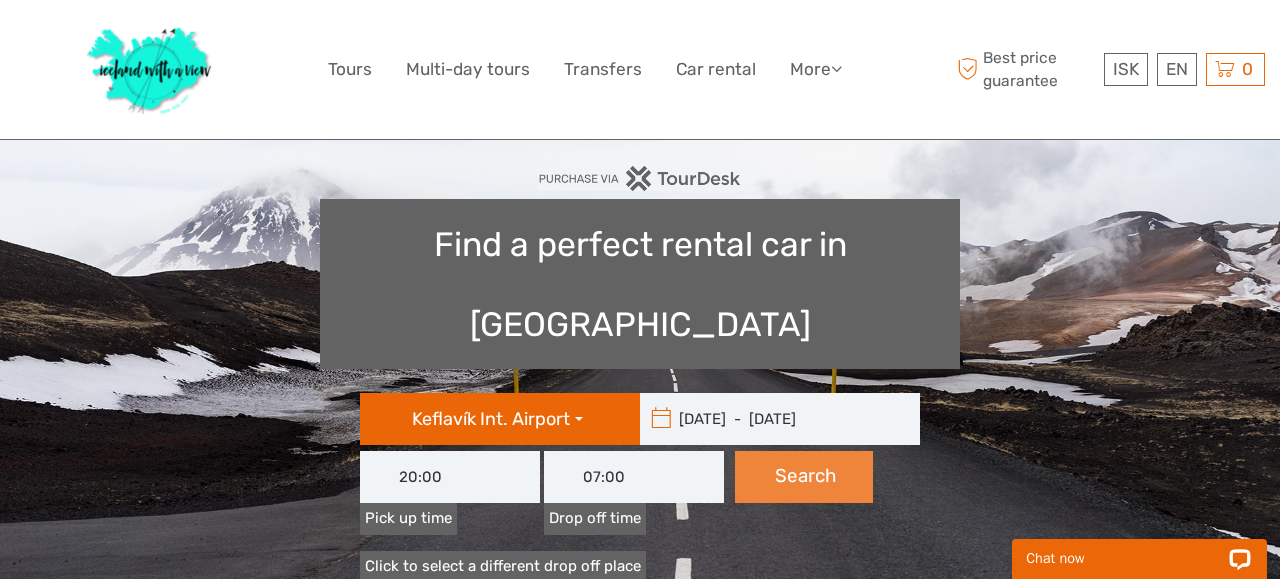 click on "Search" at bounding box center [804, 477] 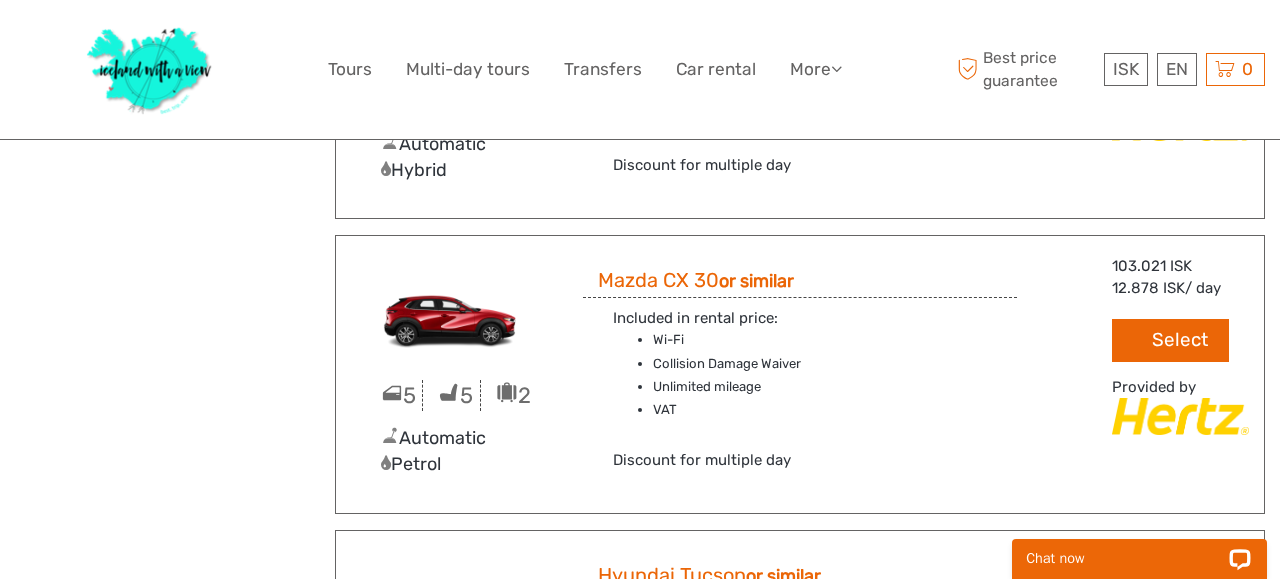 scroll, scrollTop: 7227, scrollLeft: 0, axis: vertical 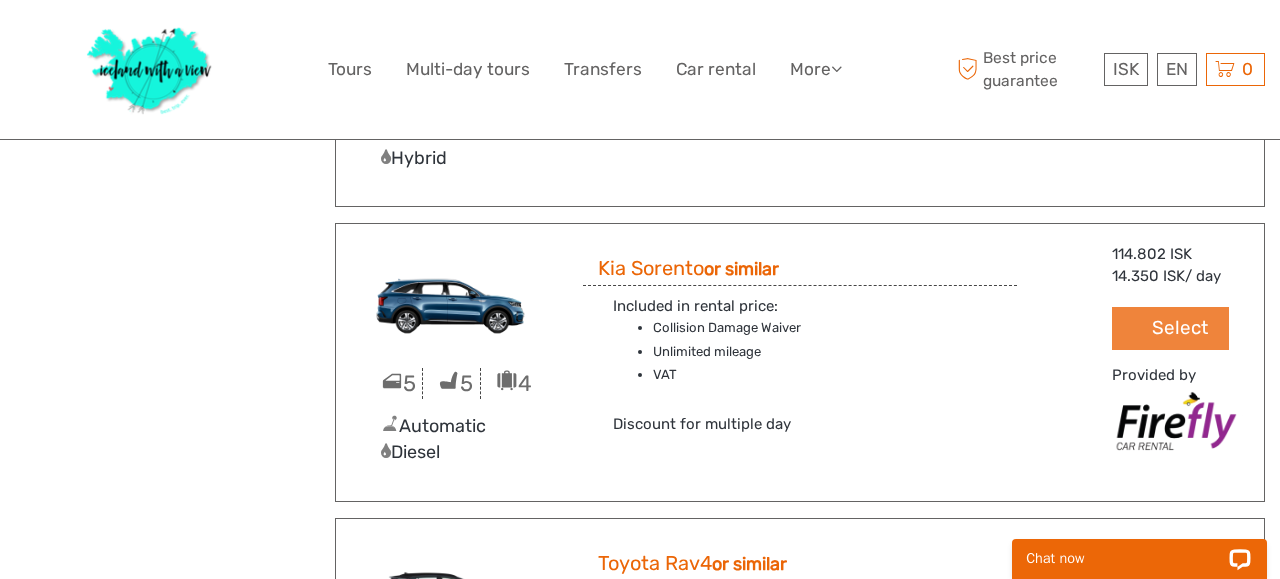 click on "Select" at bounding box center [1170, 328] 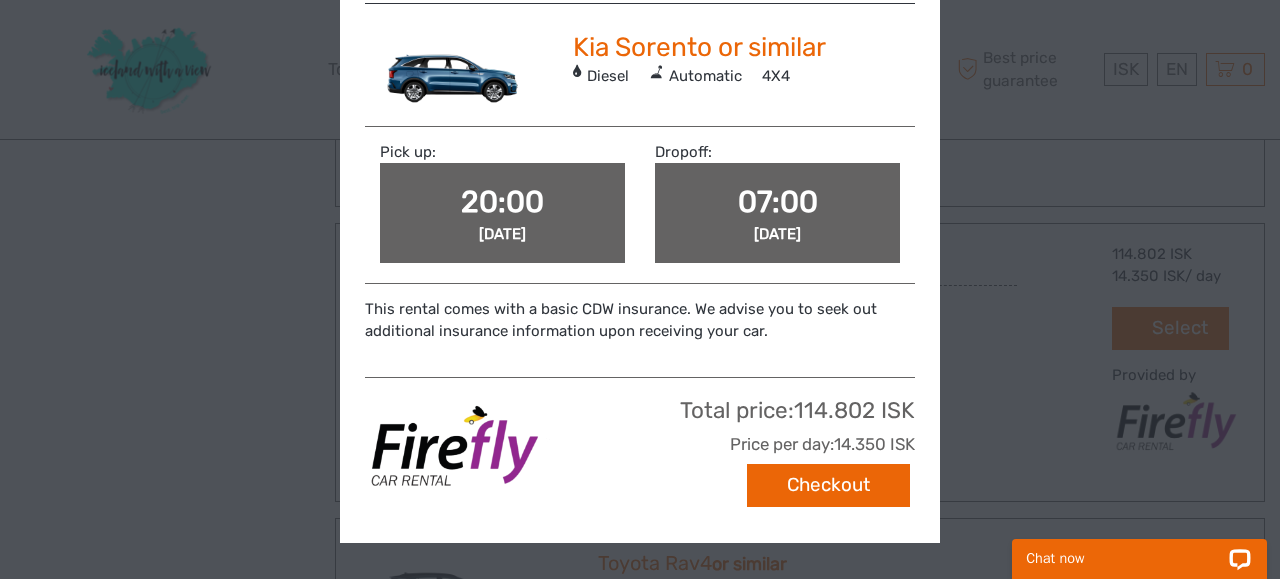 scroll, scrollTop: 246, scrollLeft: 0, axis: vertical 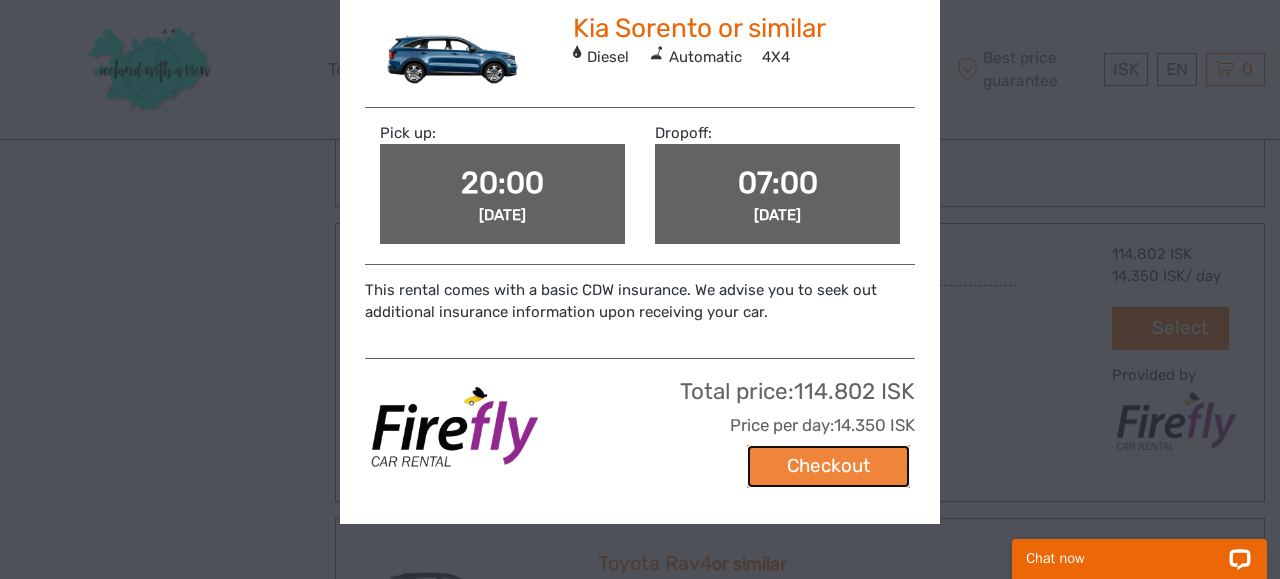click on "Checkout" at bounding box center [828, 466] 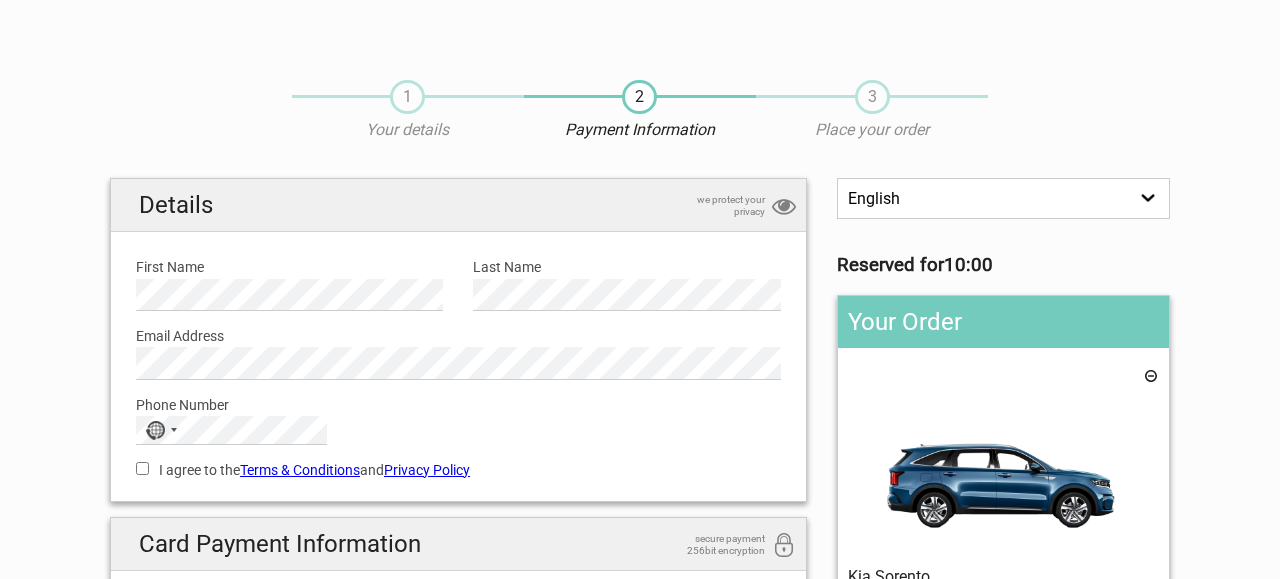 scroll, scrollTop: 0, scrollLeft: 0, axis: both 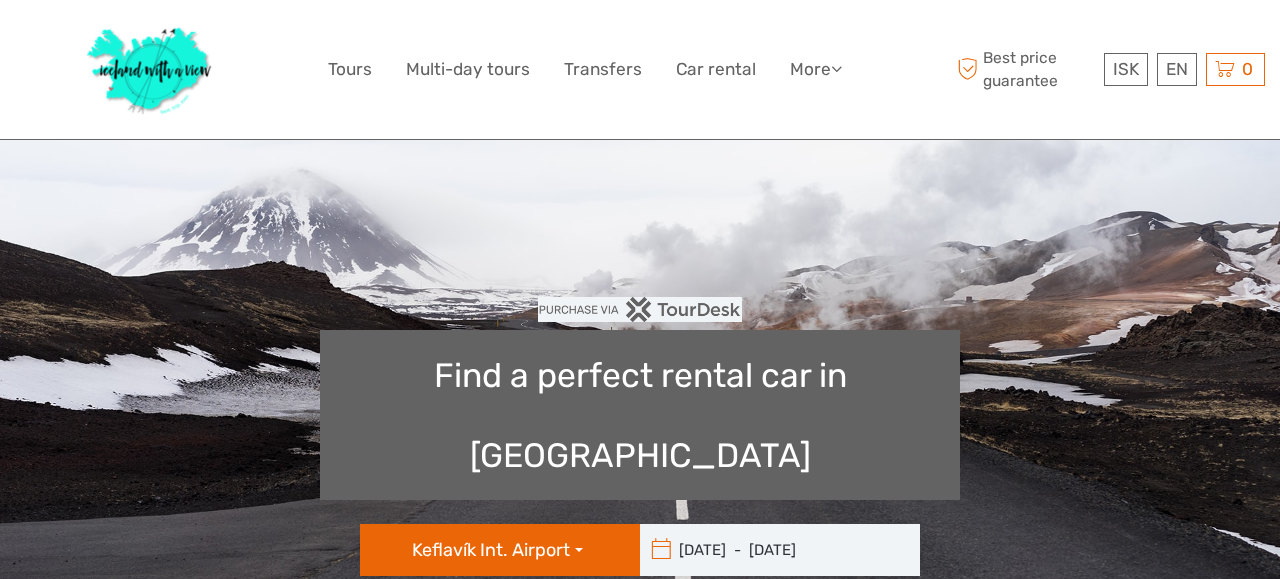 type on "[DATE]  -  [DATE]" 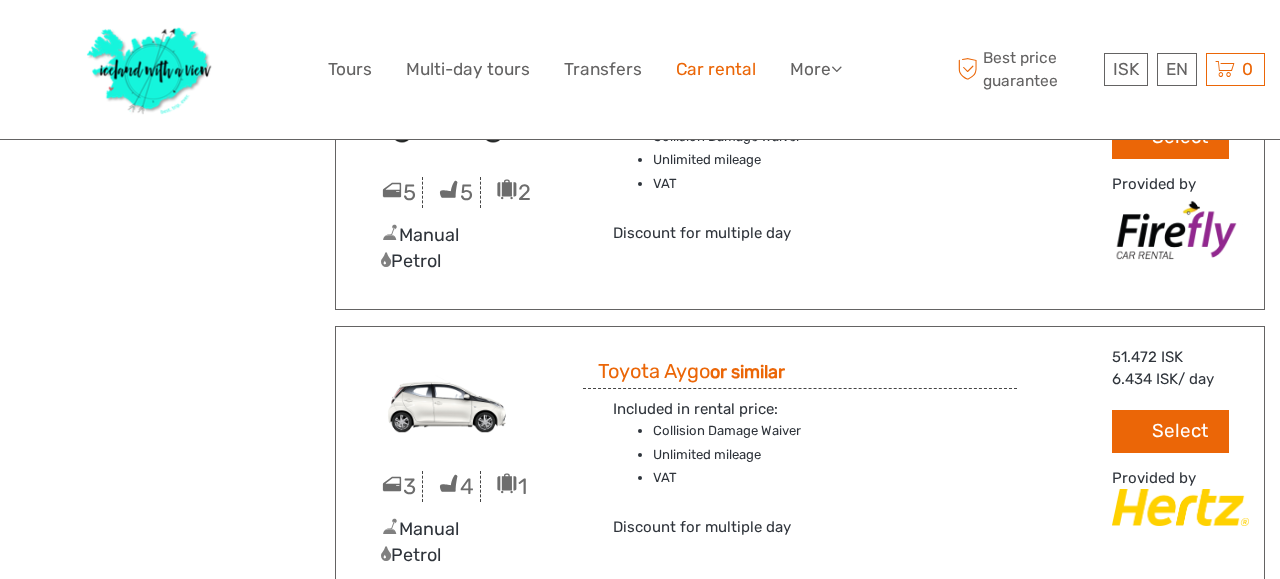 scroll, scrollTop: 606, scrollLeft: 0, axis: vertical 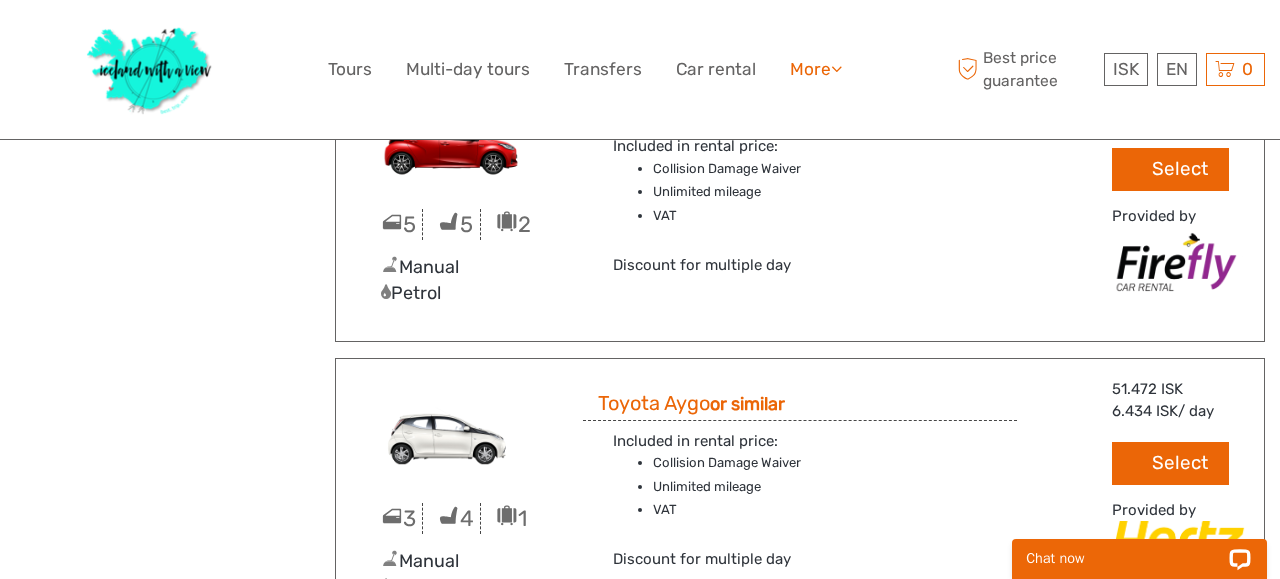 click on "More" at bounding box center [816, 69] 